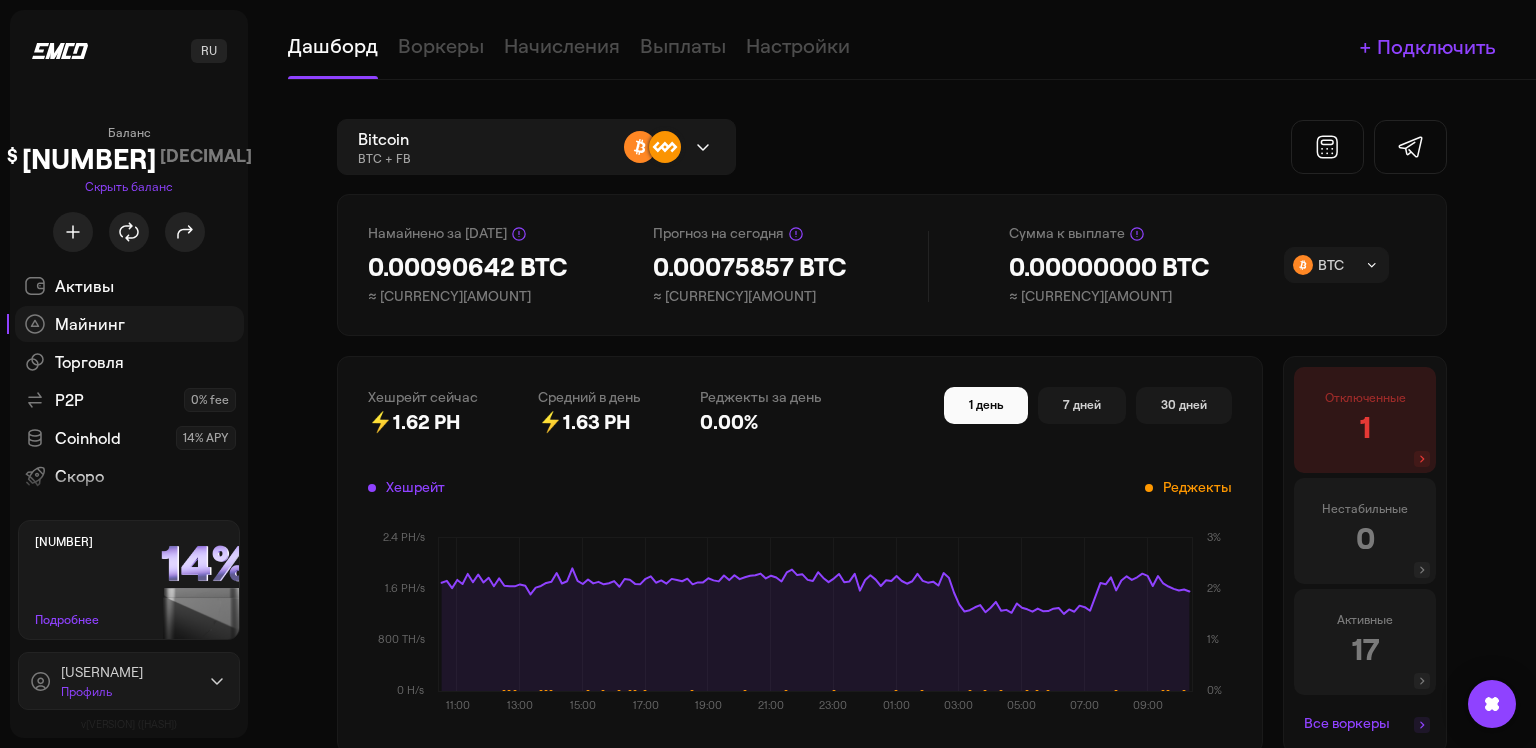 scroll, scrollTop: 0, scrollLeft: 0, axis: both 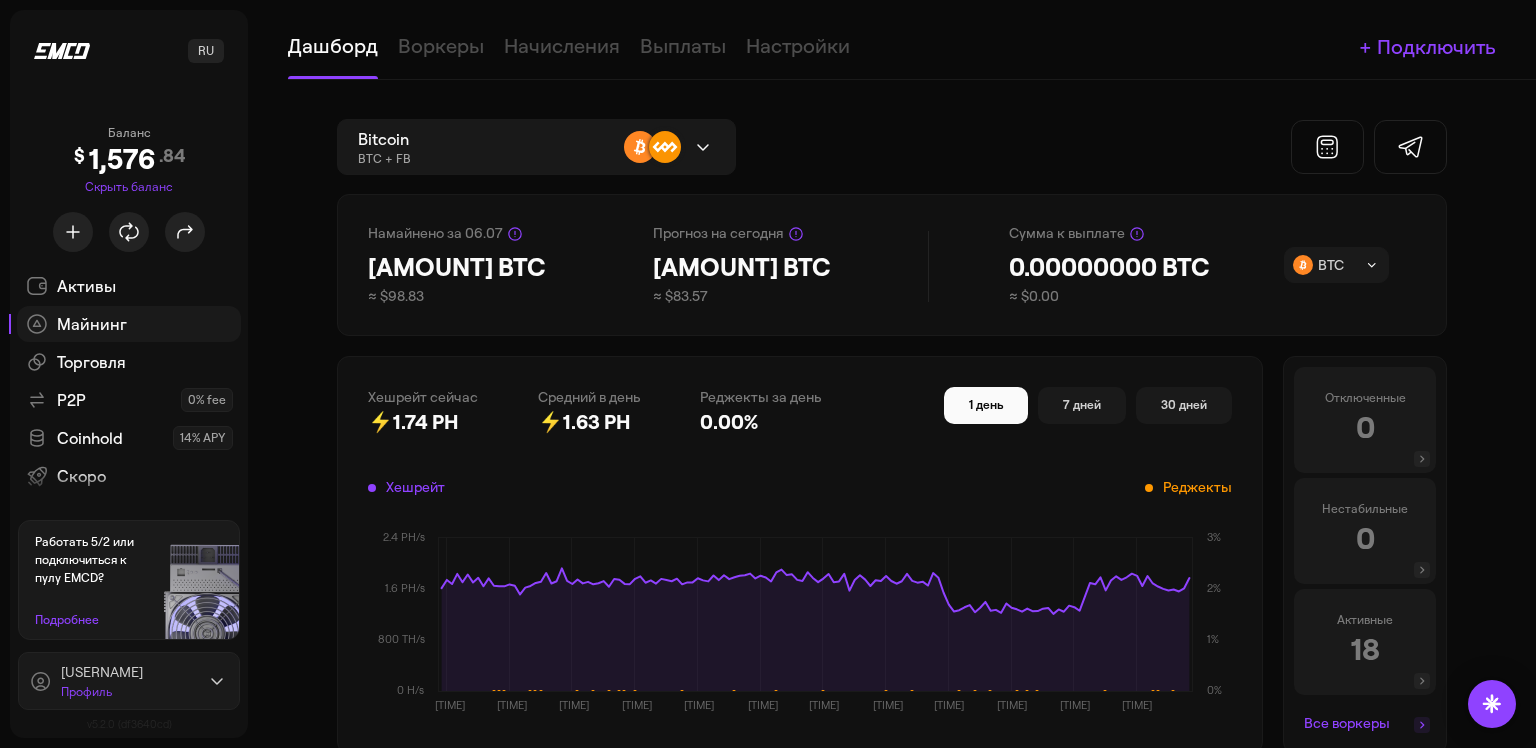 click on "+ Подключить" at bounding box center [1096, 147] 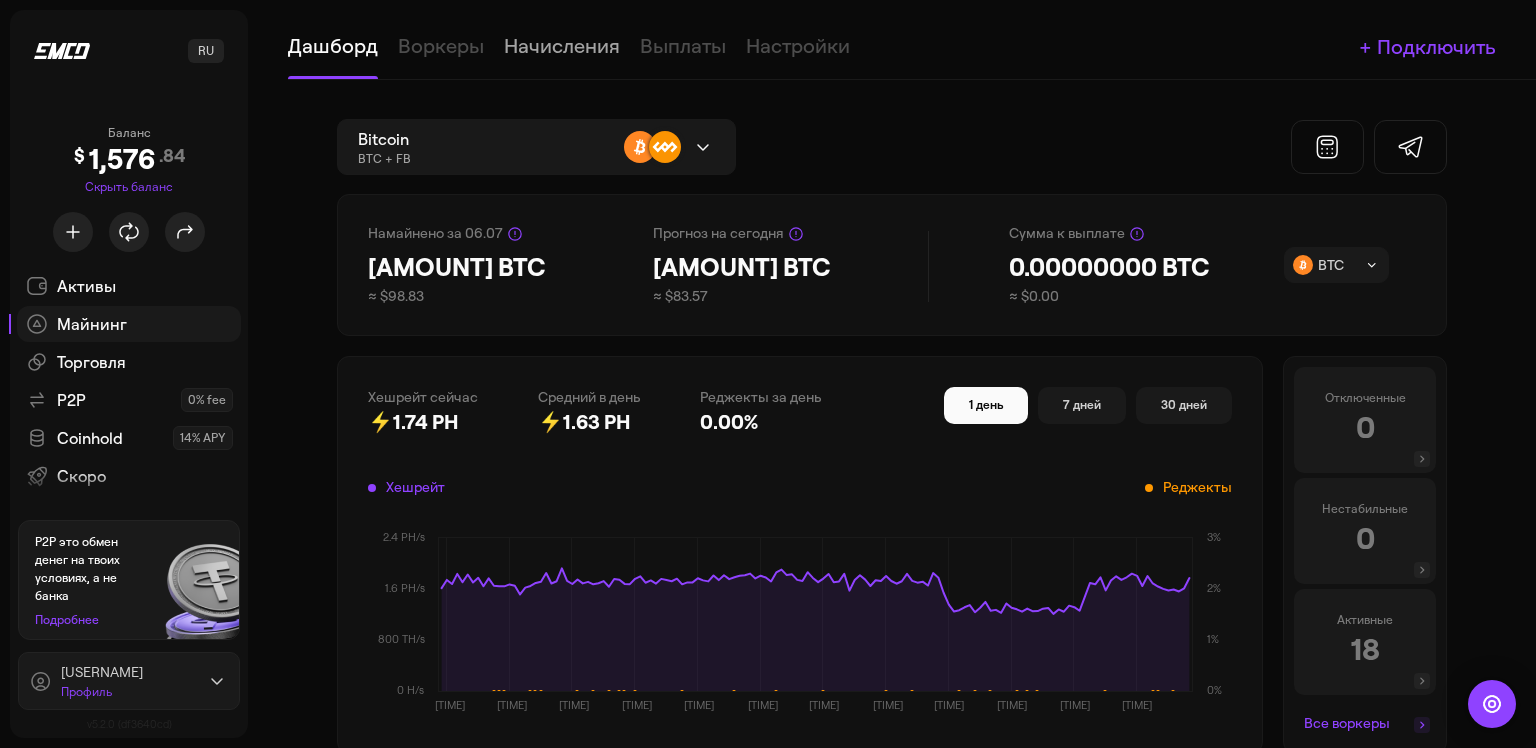 click on "Начисления" at bounding box center (562, 39) 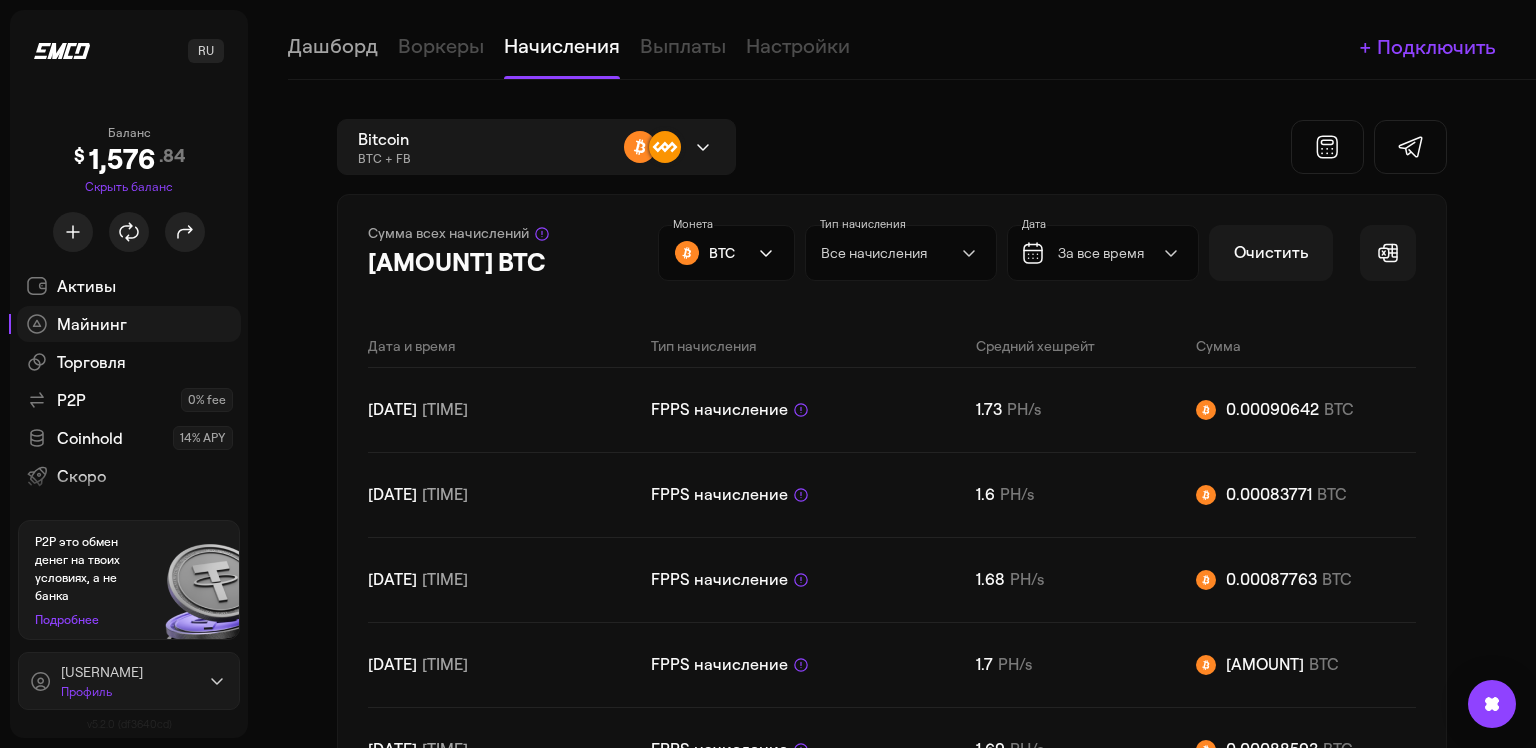 click on "Дашборд" at bounding box center (333, 39) 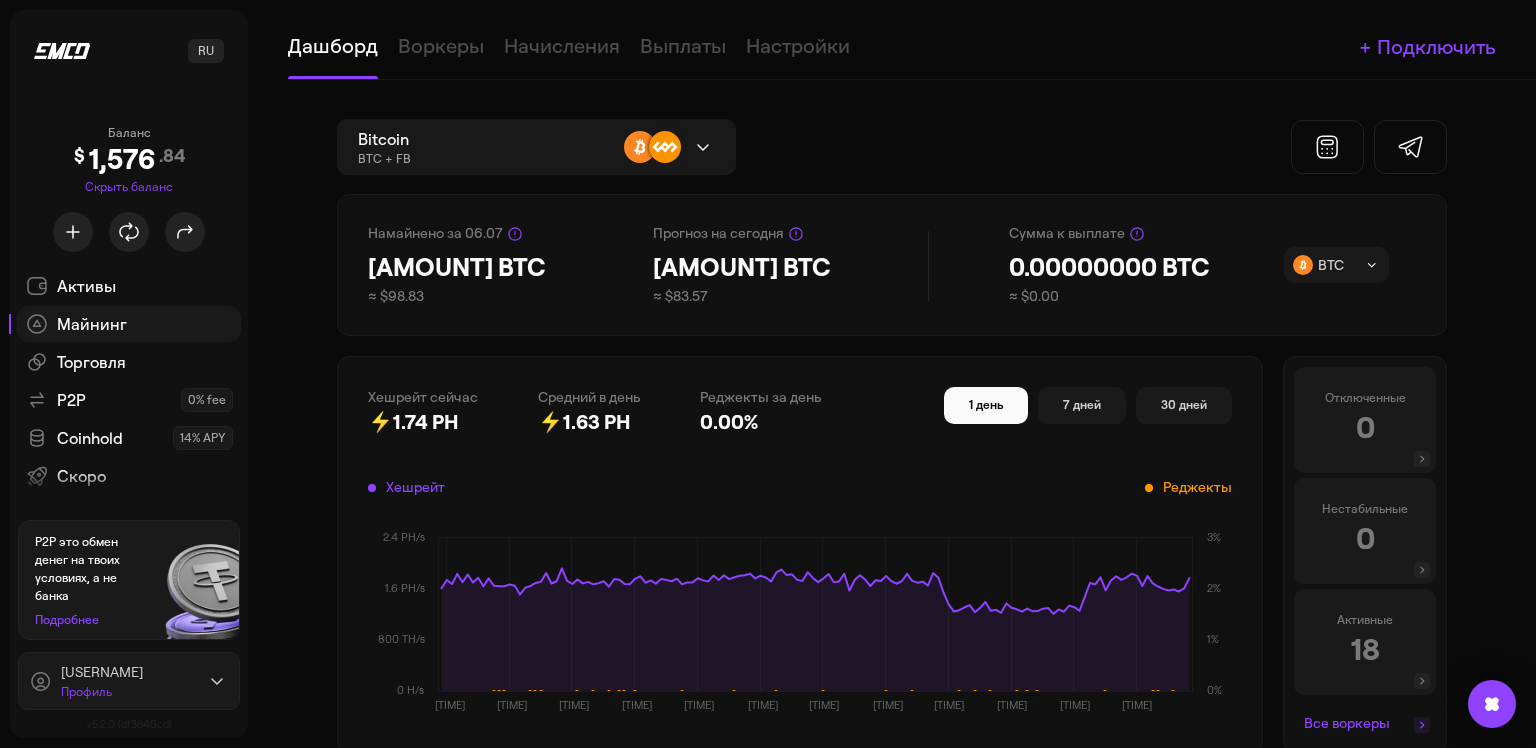 click on "+ Подключить" at bounding box center [1096, 147] 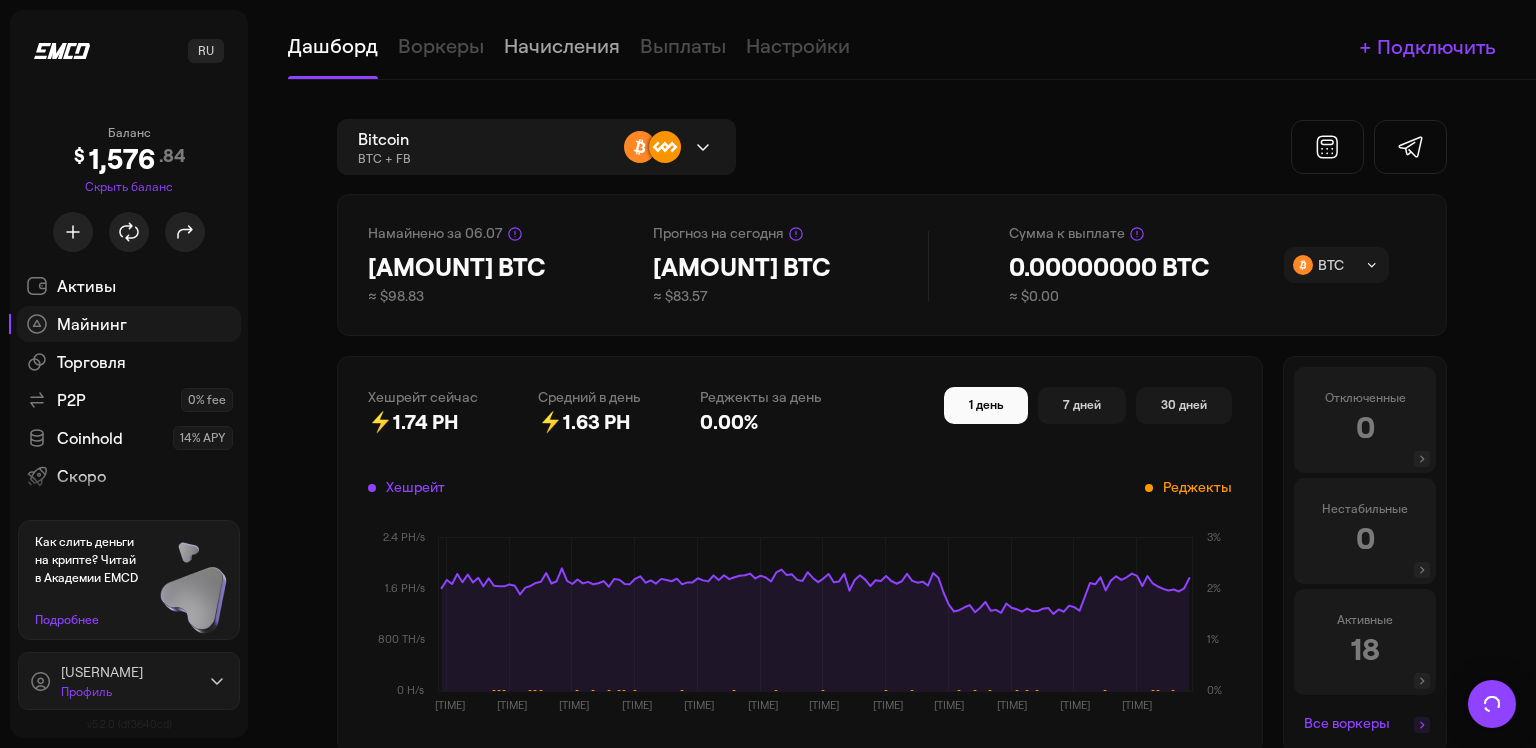 click on "Начисления" at bounding box center [562, 39] 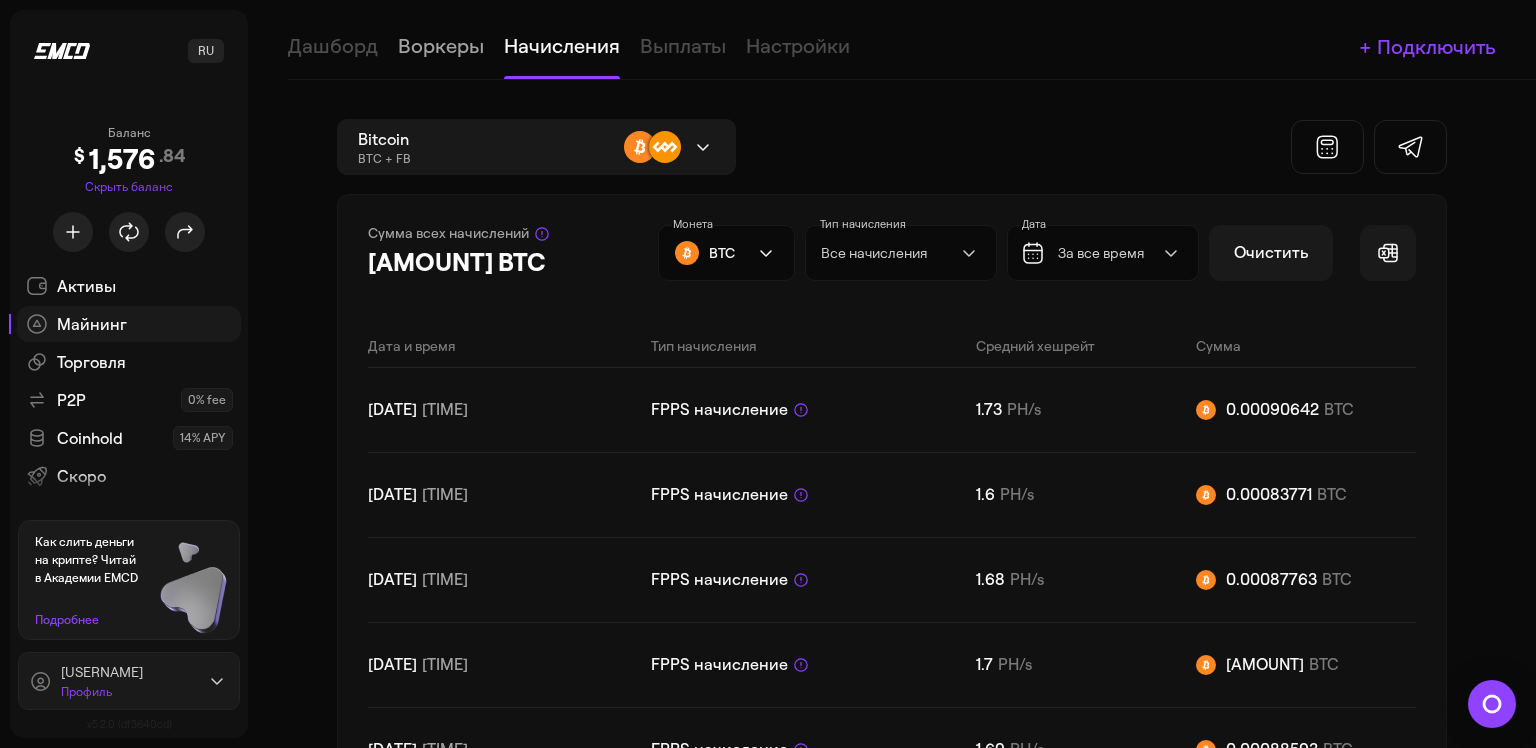 click on "Воркеры" at bounding box center [441, 39] 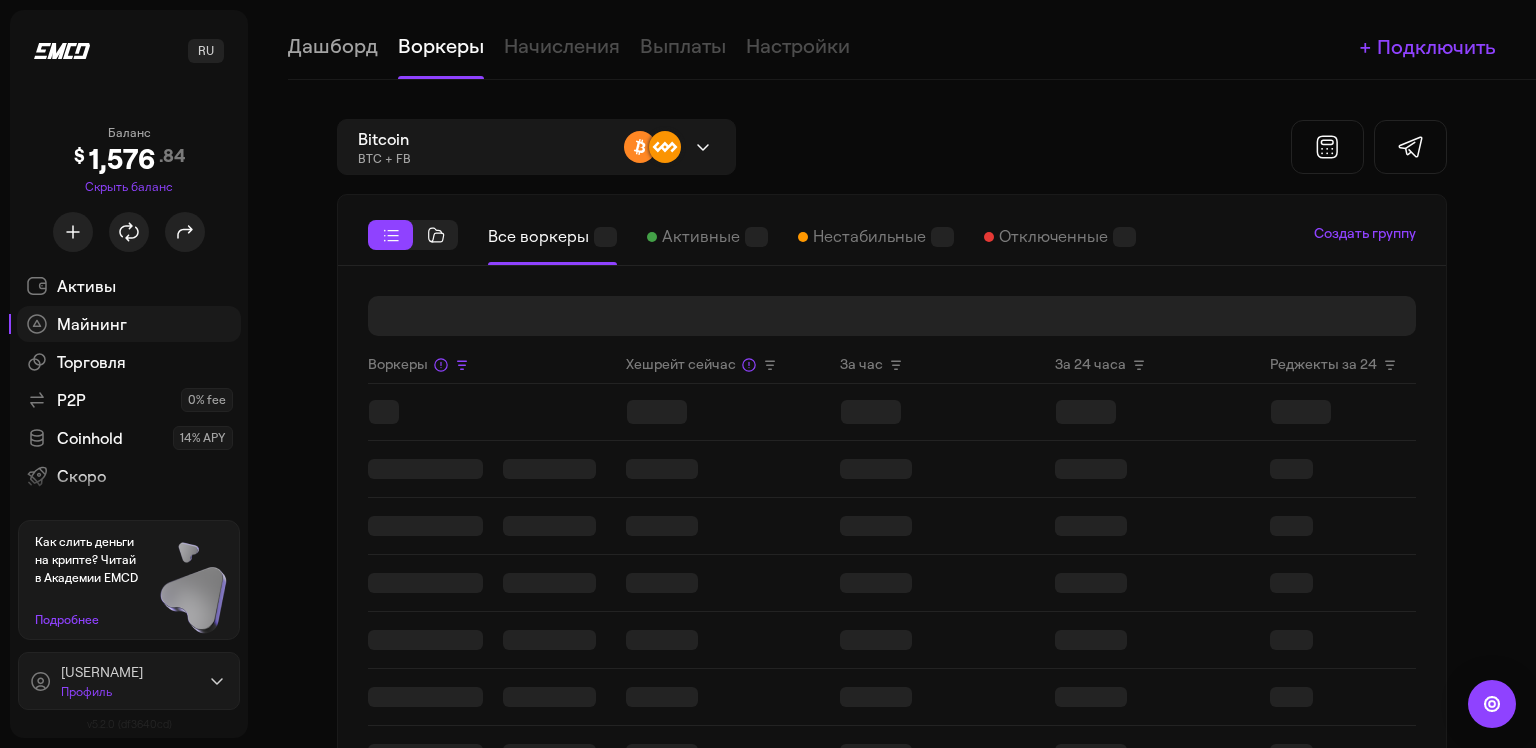 click on "Дашборд" at bounding box center (333, 39) 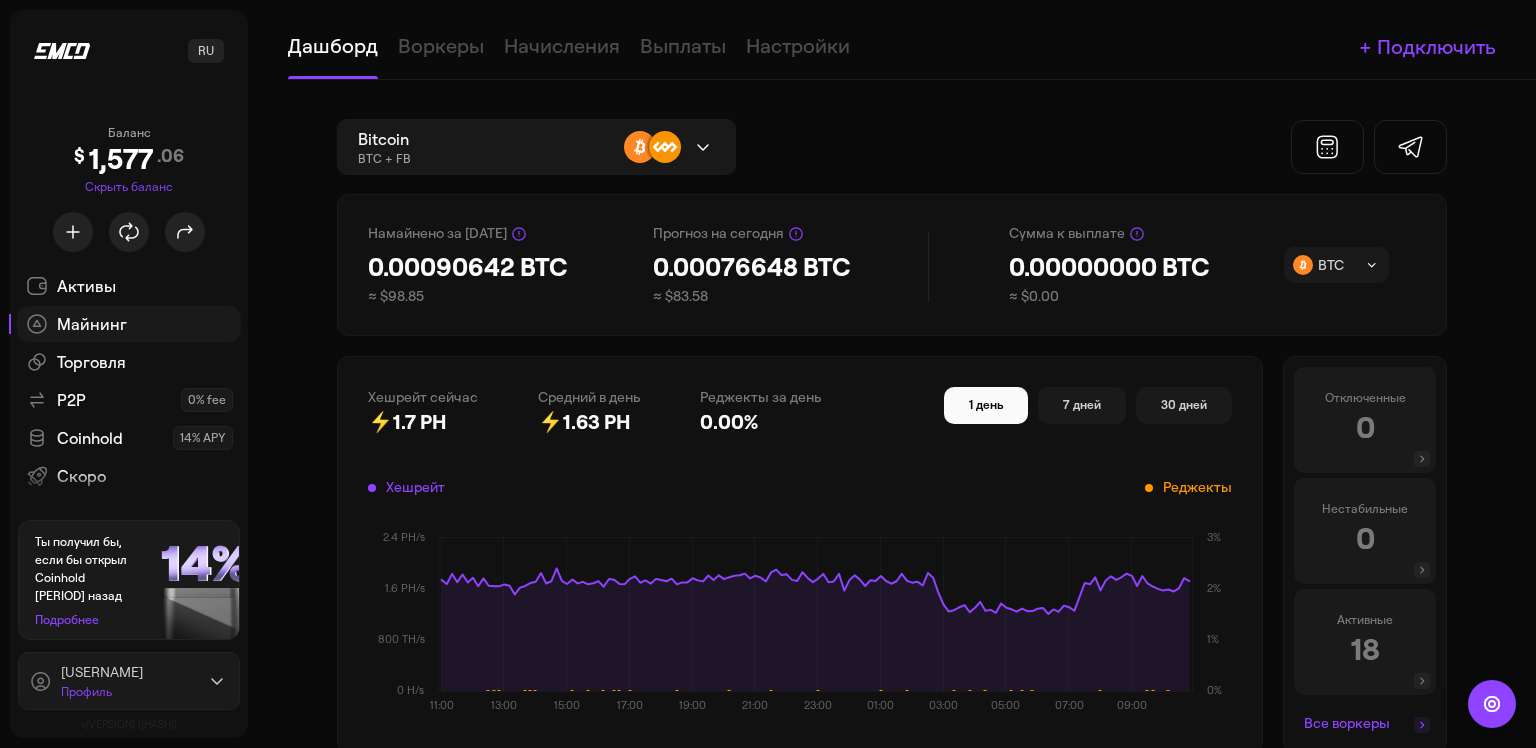 scroll, scrollTop: 0, scrollLeft: 0, axis: both 